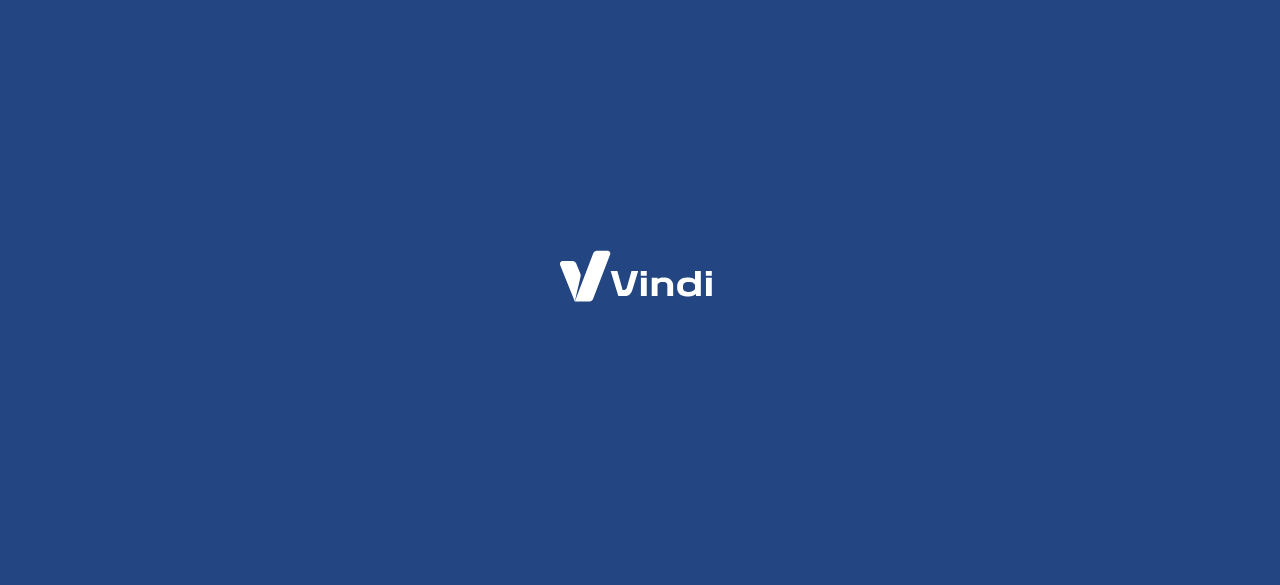 scroll, scrollTop: 0, scrollLeft: 0, axis: both 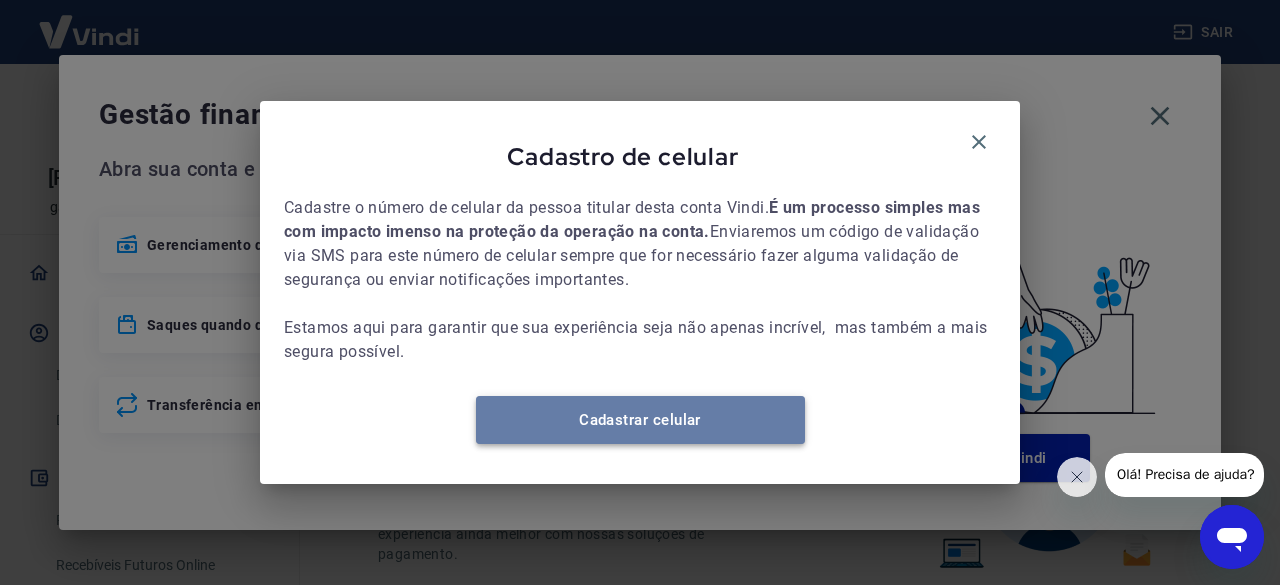 click on "Cadastrar celular" at bounding box center [640, 420] 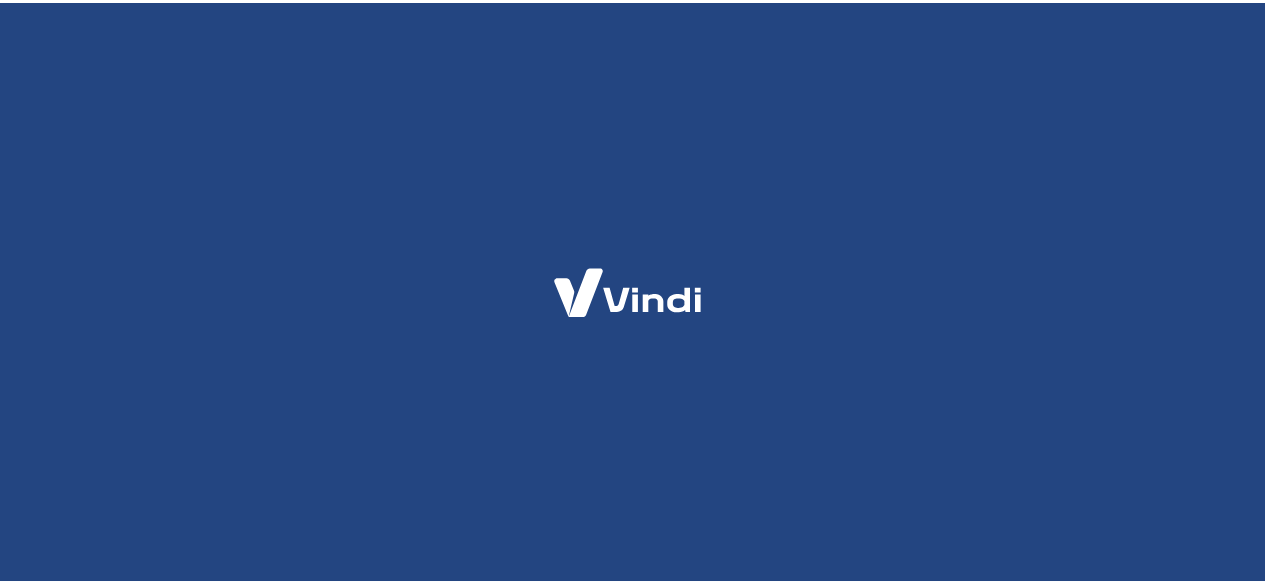 scroll, scrollTop: 0, scrollLeft: 0, axis: both 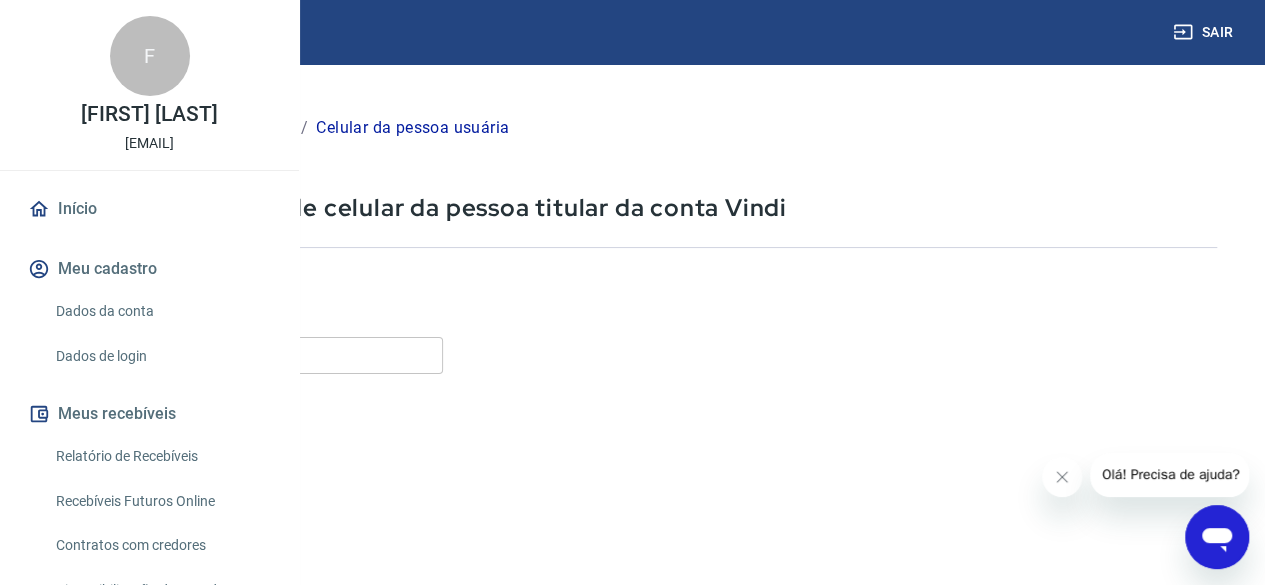 click on "Celular" at bounding box center [249, 355] 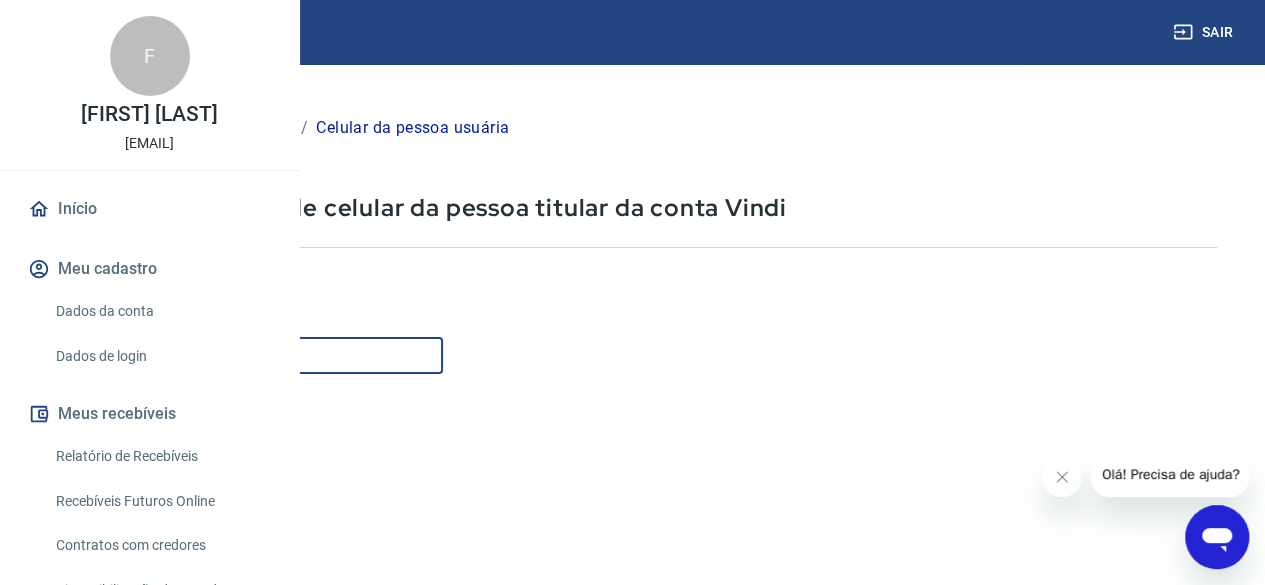 type on "([PHONE])" 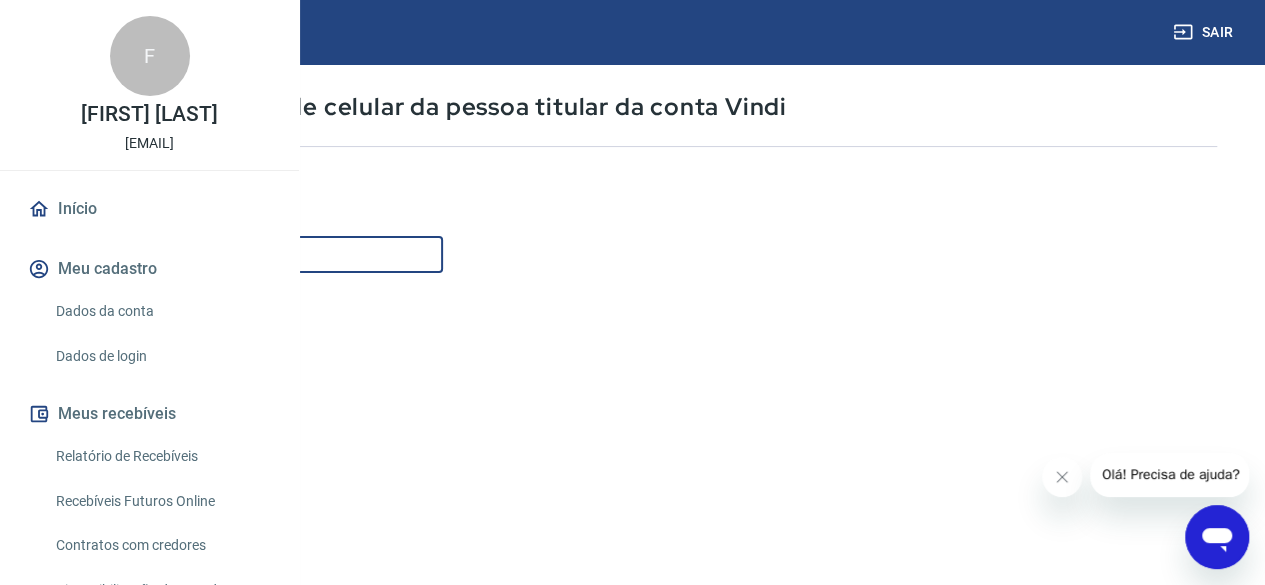 scroll, scrollTop: 300, scrollLeft: 0, axis: vertical 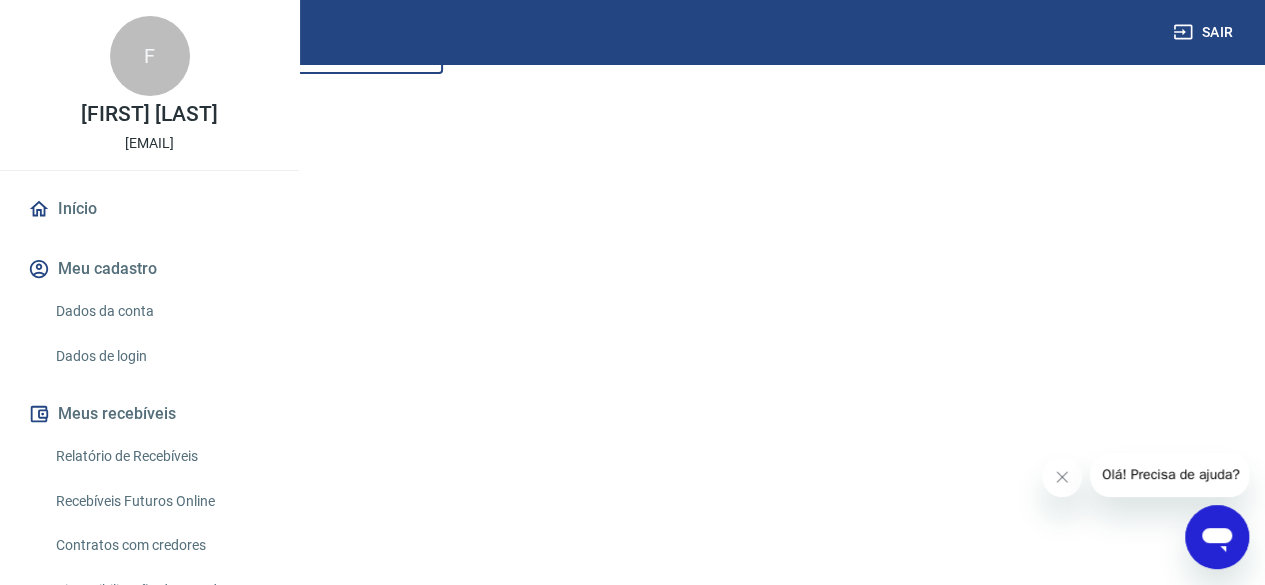 click on "Continuar" at bounding box center [111, 514] 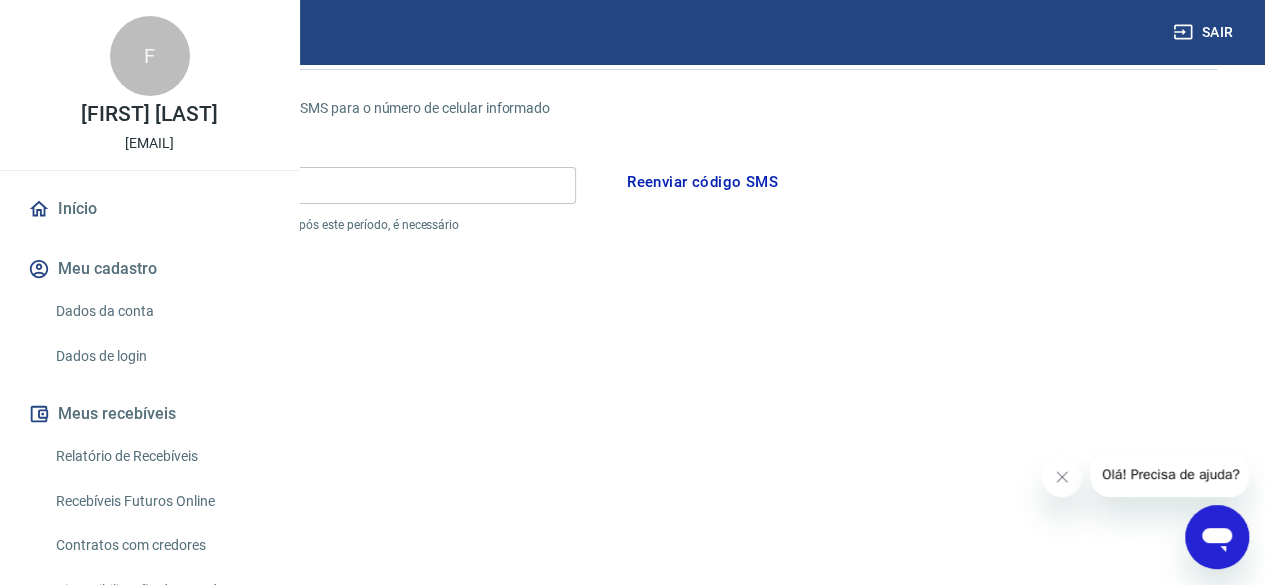 scroll, scrollTop: 100, scrollLeft: 0, axis: vertical 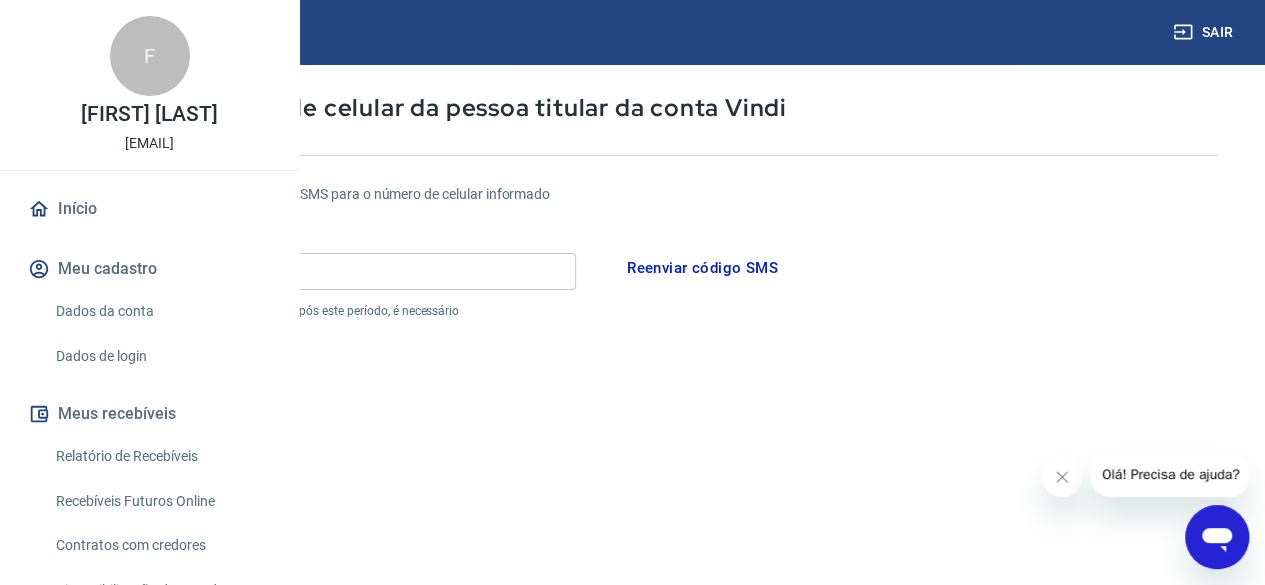 click on "Código" at bounding box center (316, 271) 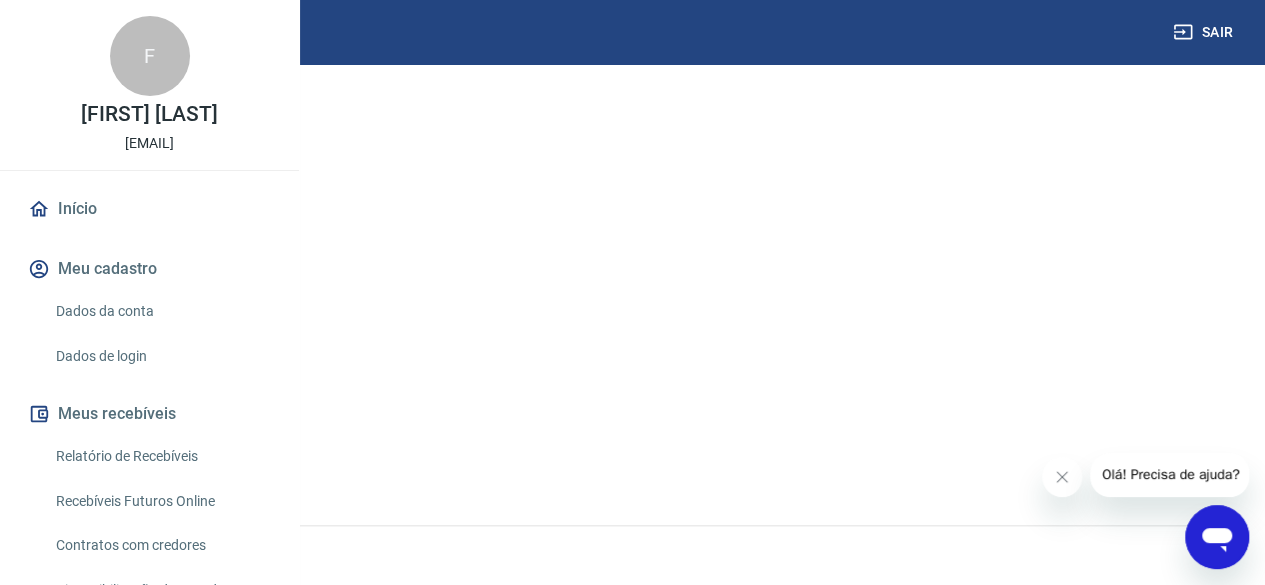 type on "[NUMBER]" 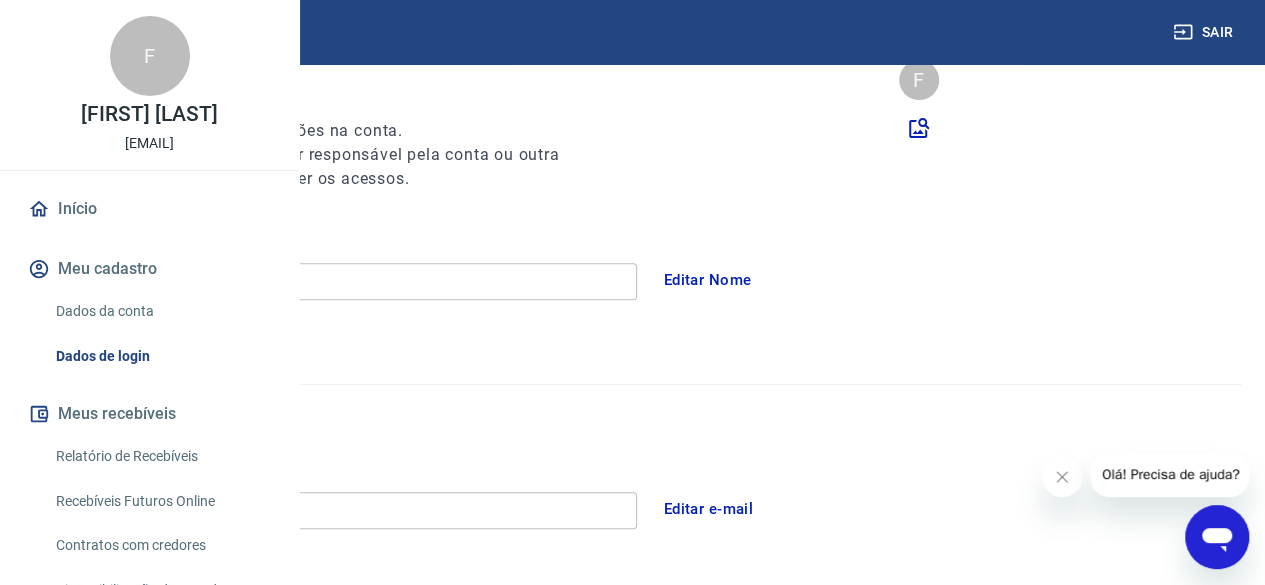 scroll, scrollTop: 294, scrollLeft: 0, axis: vertical 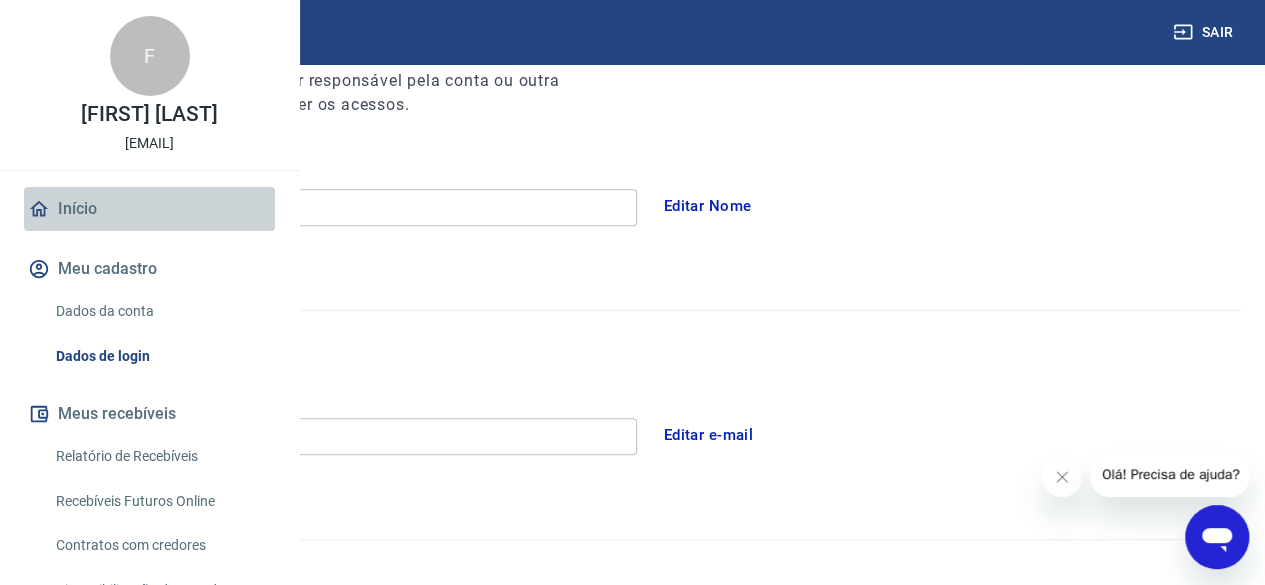 click on "Início" at bounding box center [149, 209] 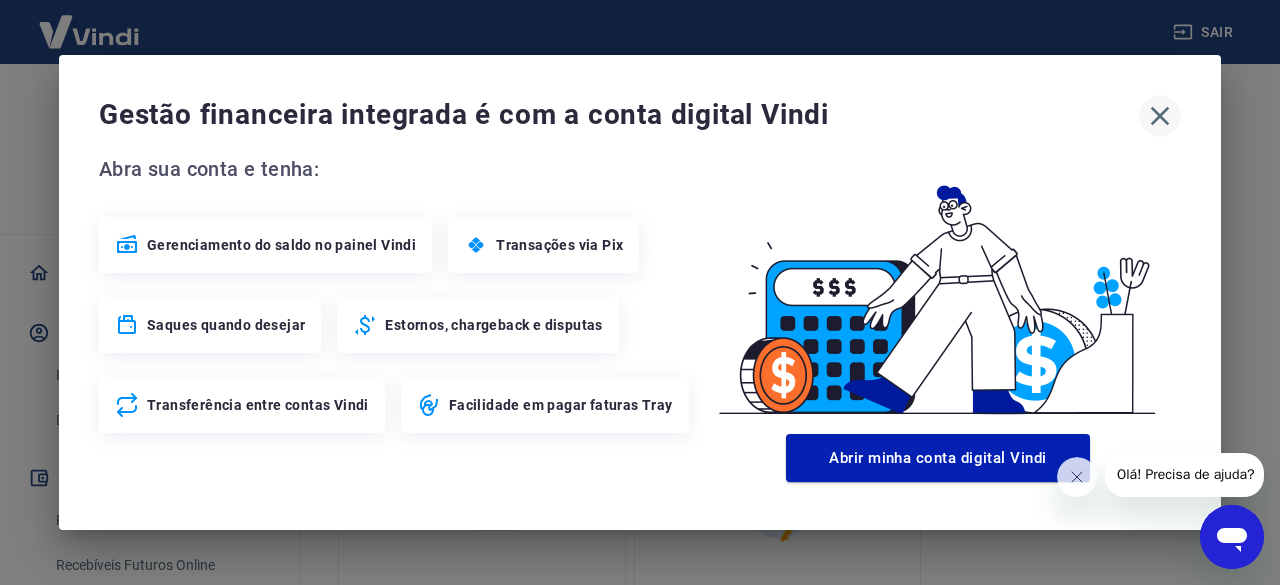 click 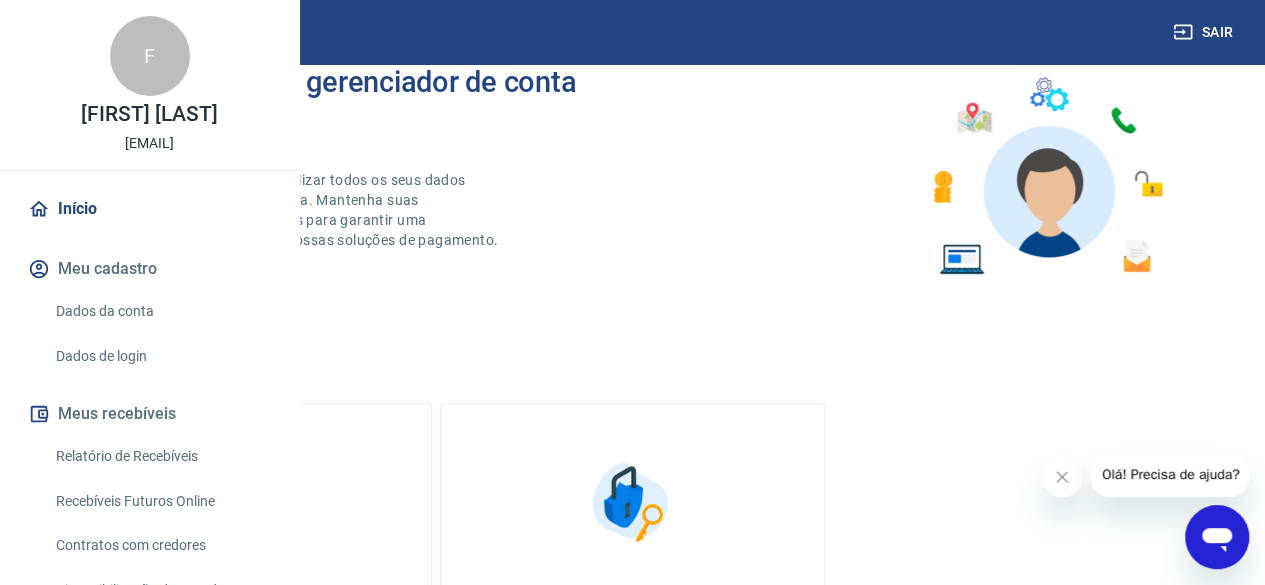 click on "Meu cadastro" at bounding box center [149, 269] 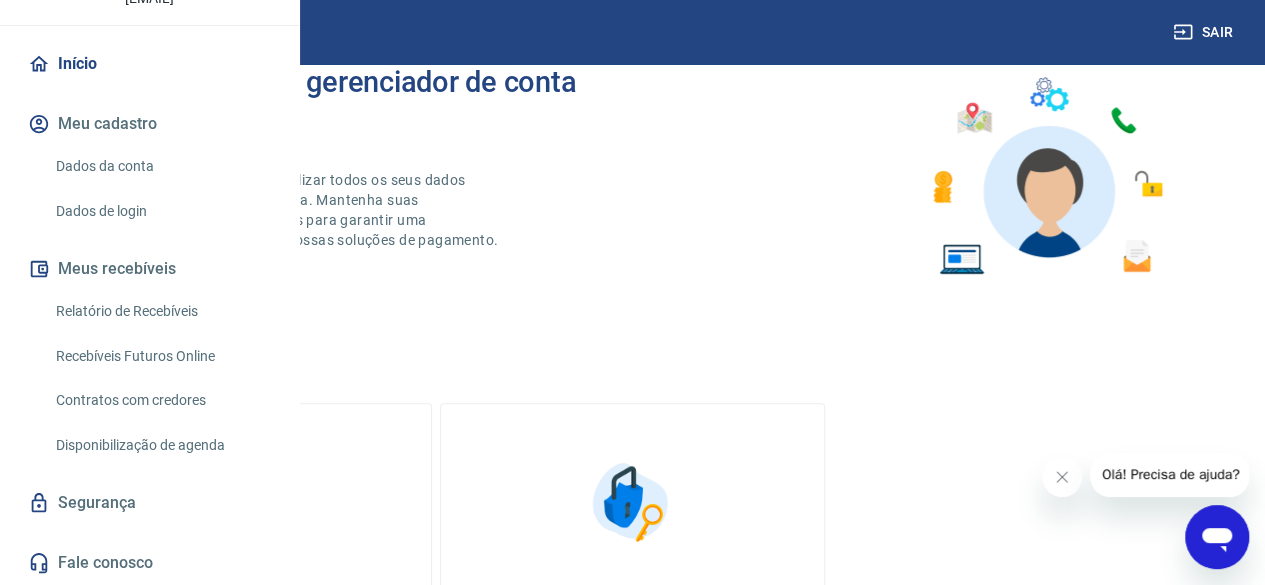 scroll, scrollTop: 208, scrollLeft: 0, axis: vertical 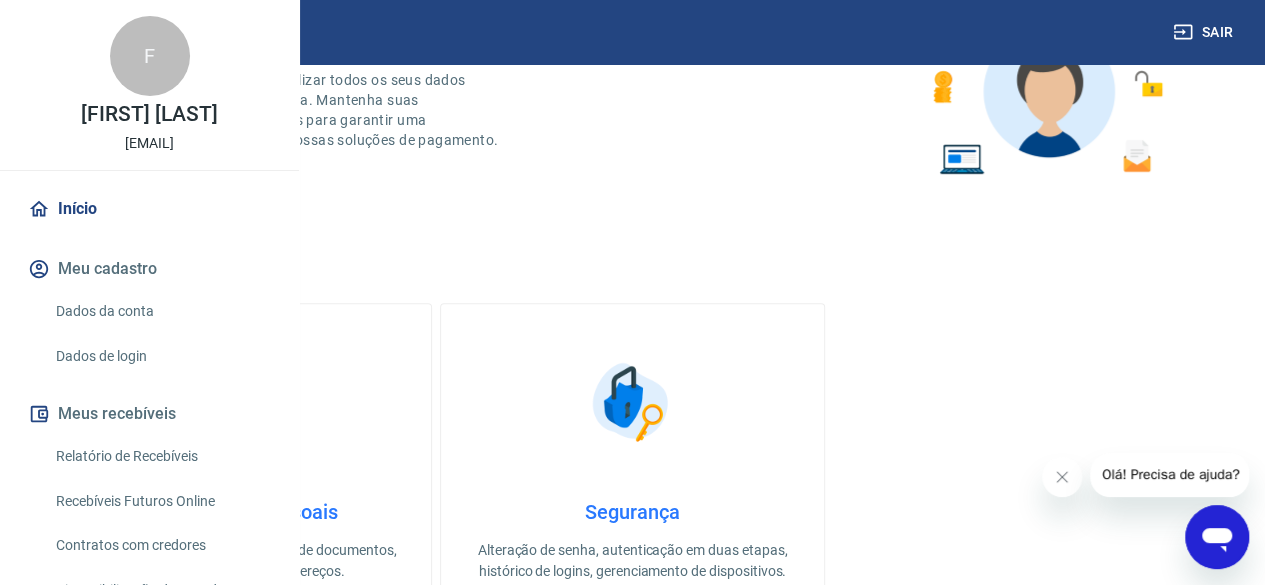 click on "[EMAIL]" at bounding box center [149, 143] 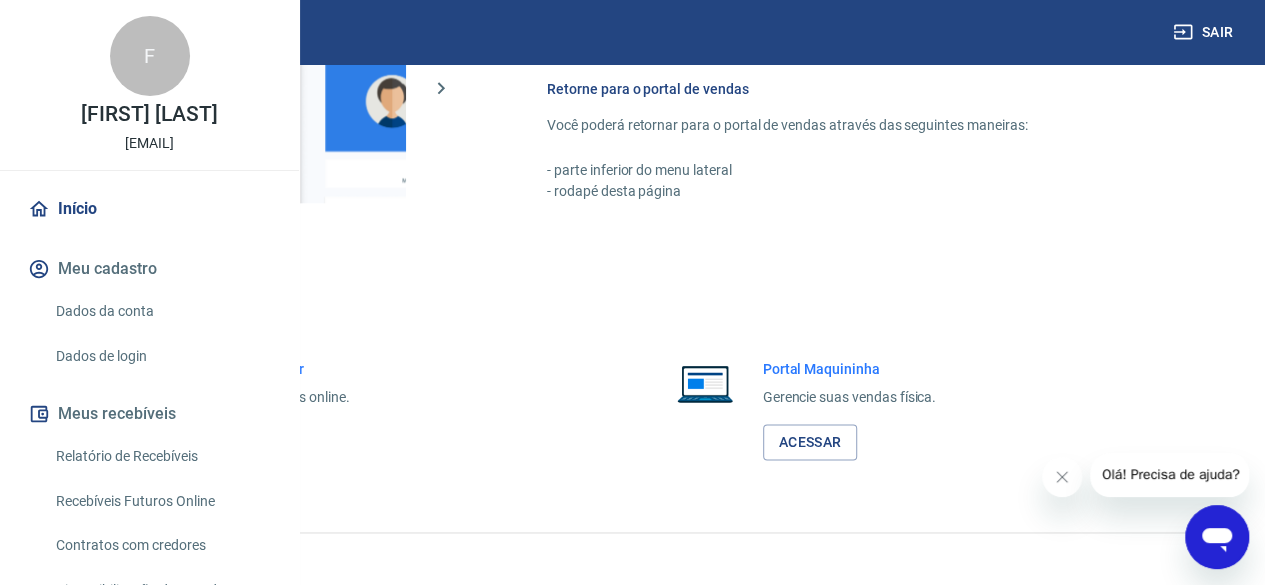 scroll, scrollTop: 1261, scrollLeft: 0, axis: vertical 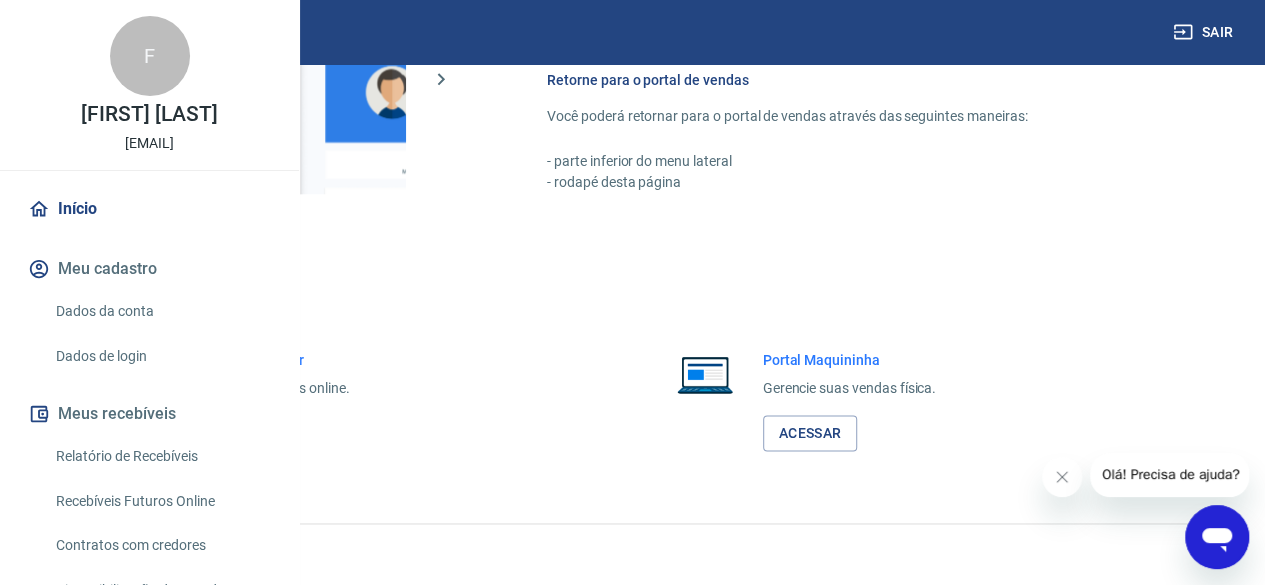 click on "Meu cadastro" at bounding box center [149, 269] 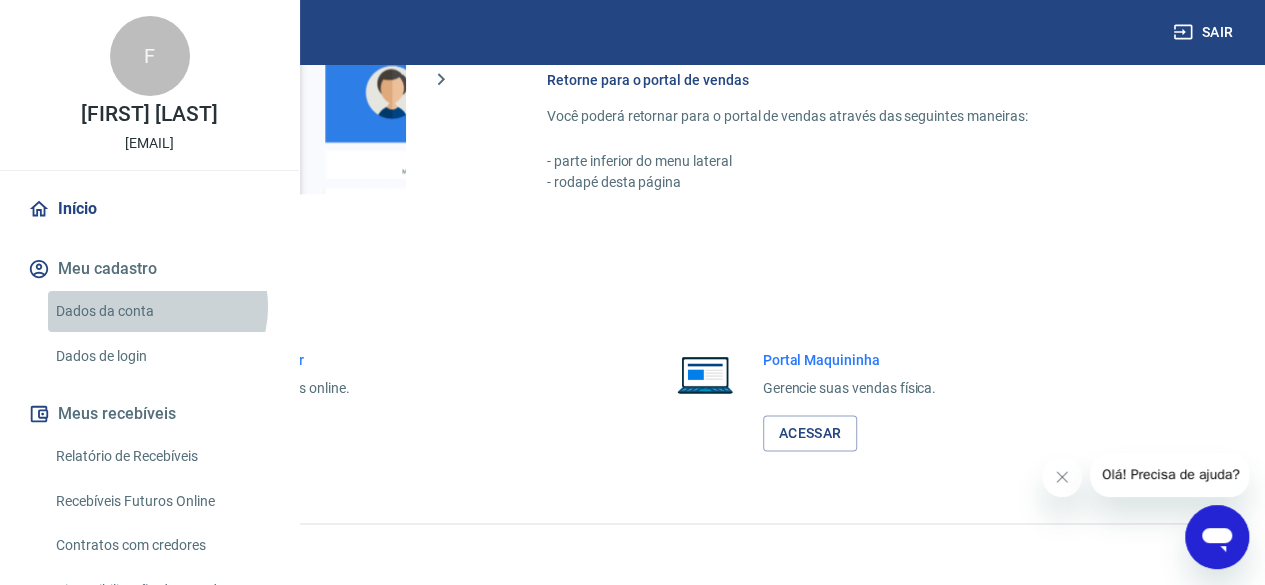 click on "Dados da conta" at bounding box center (161, 311) 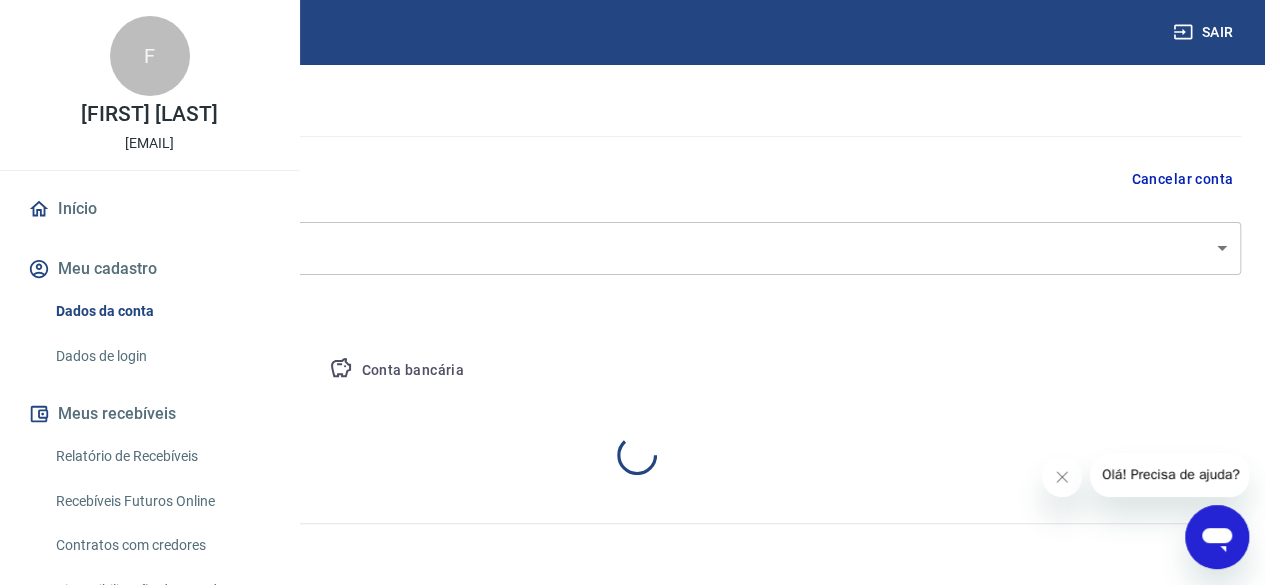 scroll, scrollTop: 0, scrollLeft: 0, axis: both 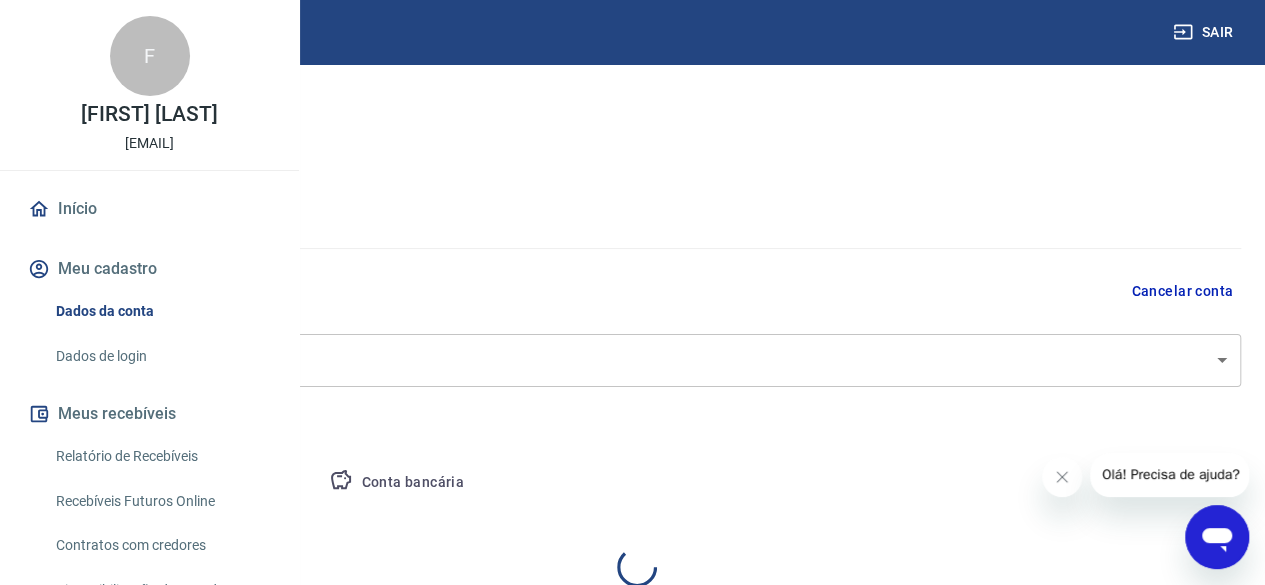 select on "SP" 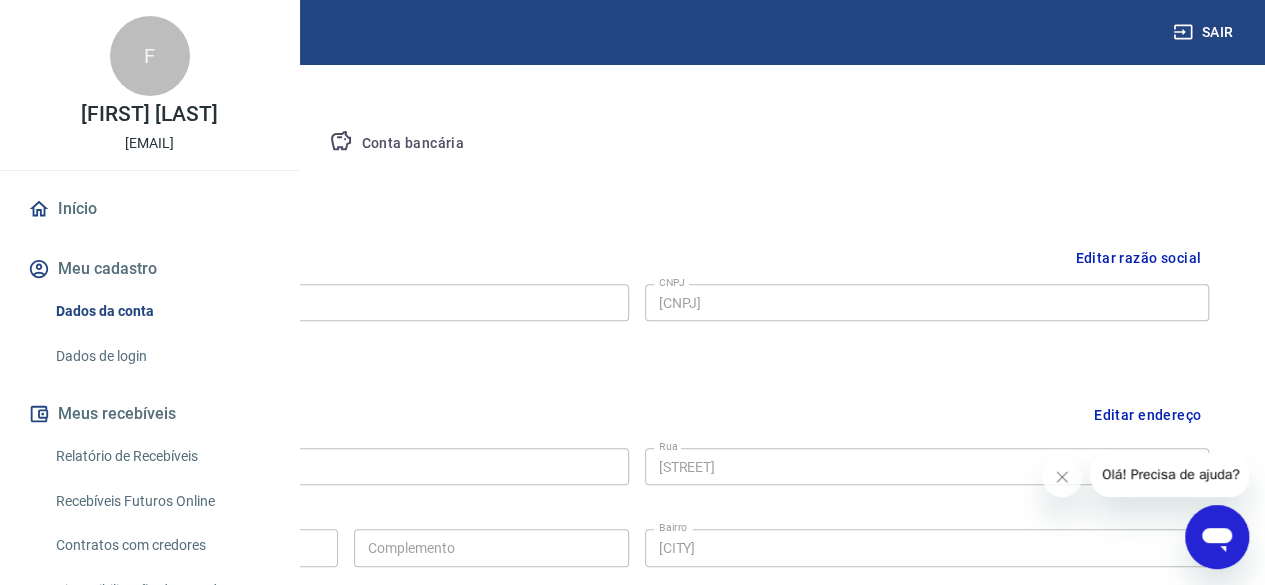 scroll, scrollTop: 400, scrollLeft: 0, axis: vertical 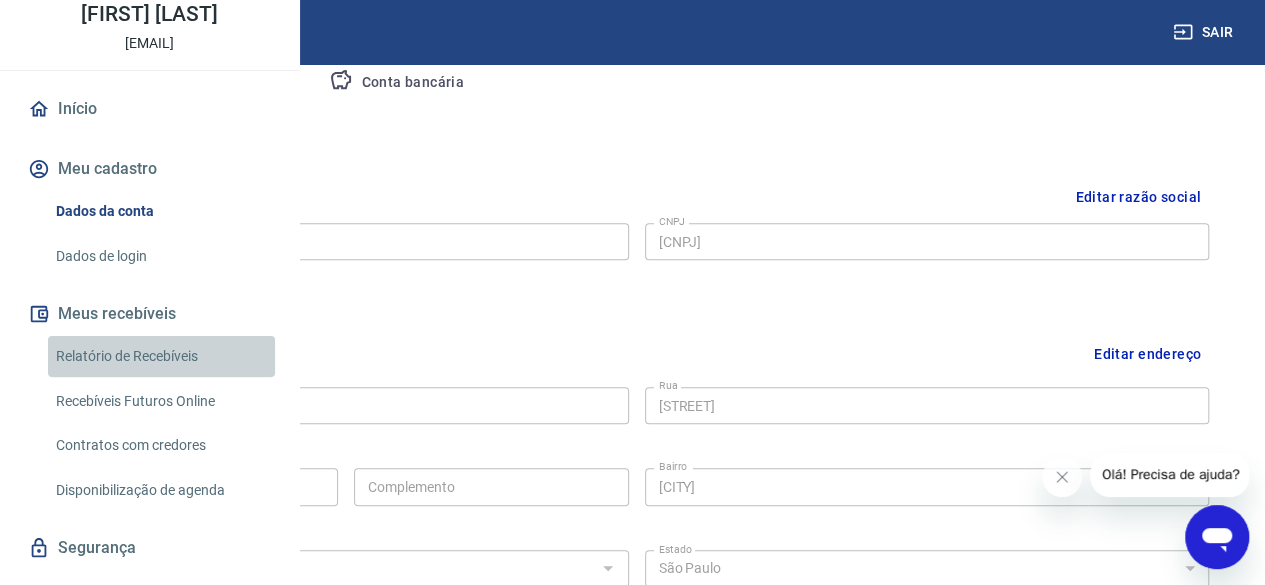 click on "Relatório de Recebíveis" at bounding box center (161, 356) 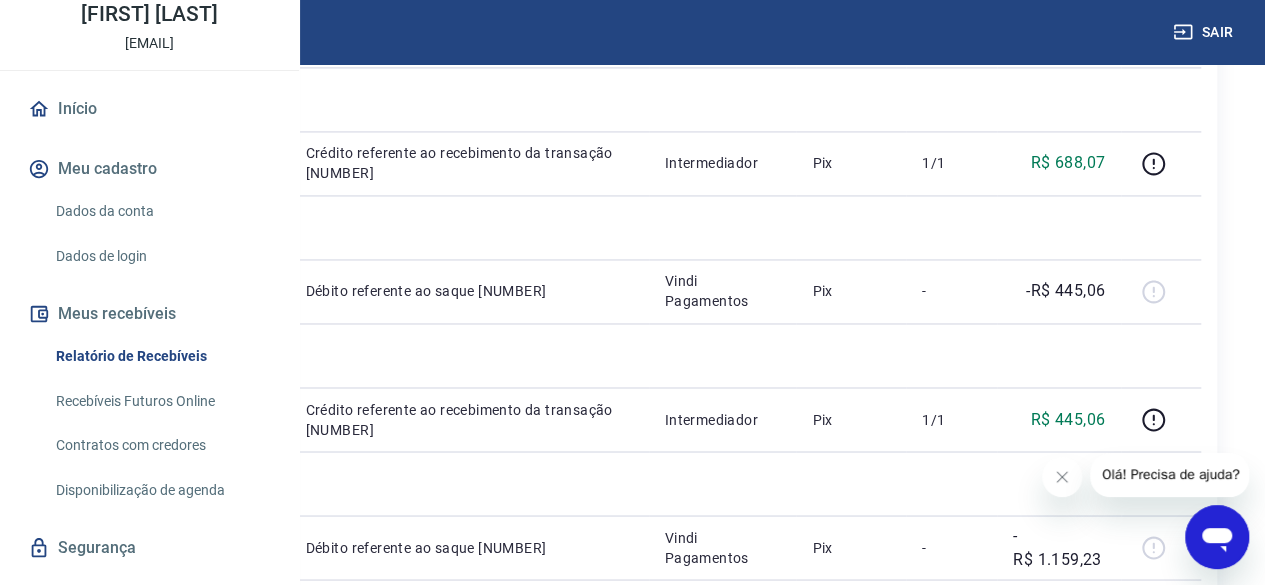 scroll, scrollTop: 1500, scrollLeft: 0, axis: vertical 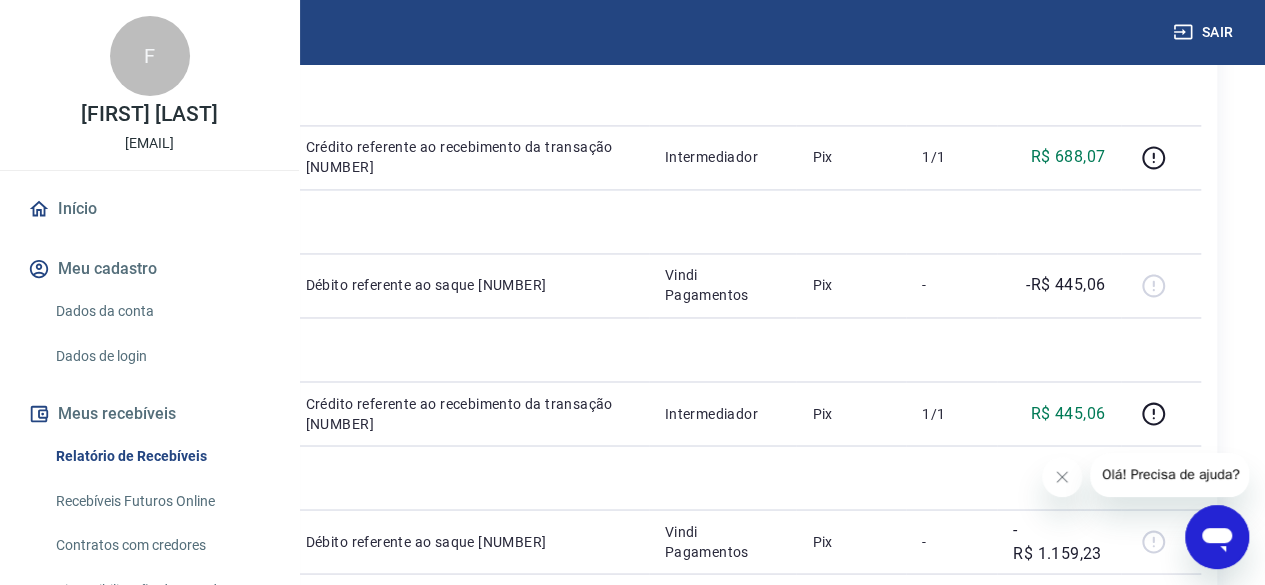 click on "Dados da conta" at bounding box center (161, 311) 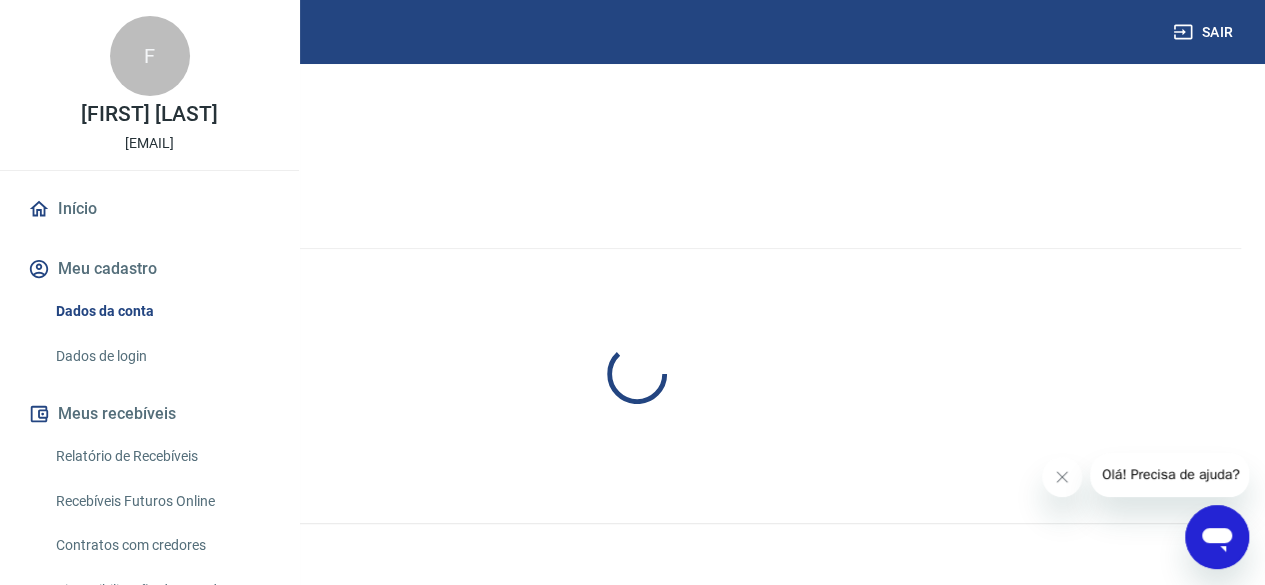 scroll, scrollTop: 0, scrollLeft: 0, axis: both 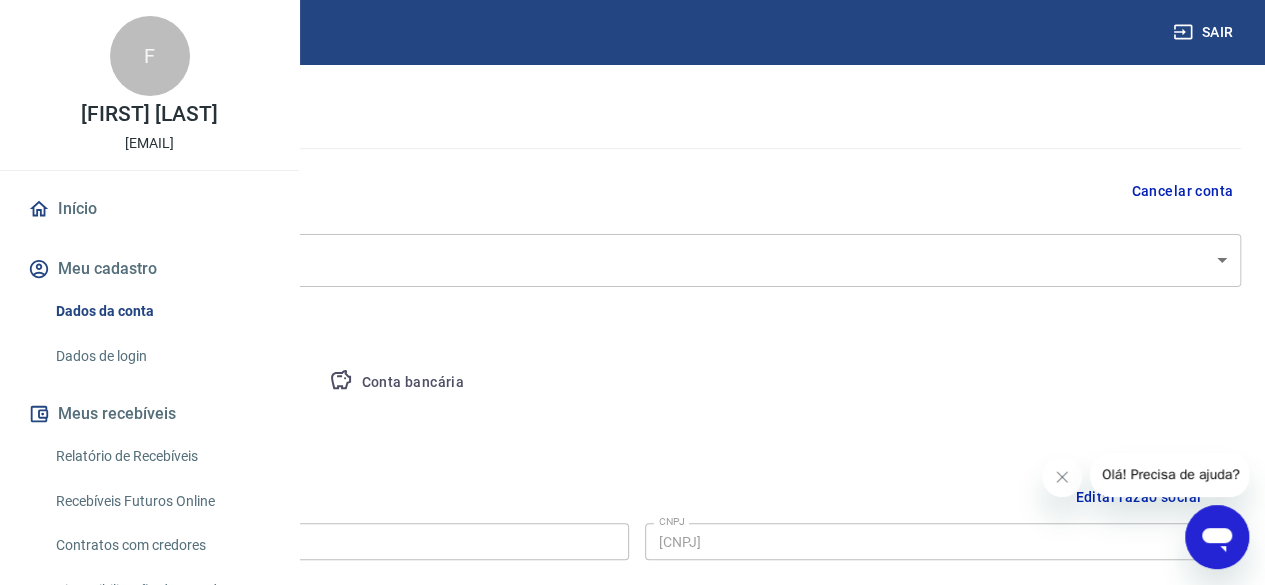 click on "Conta bancária" at bounding box center (396, 383) 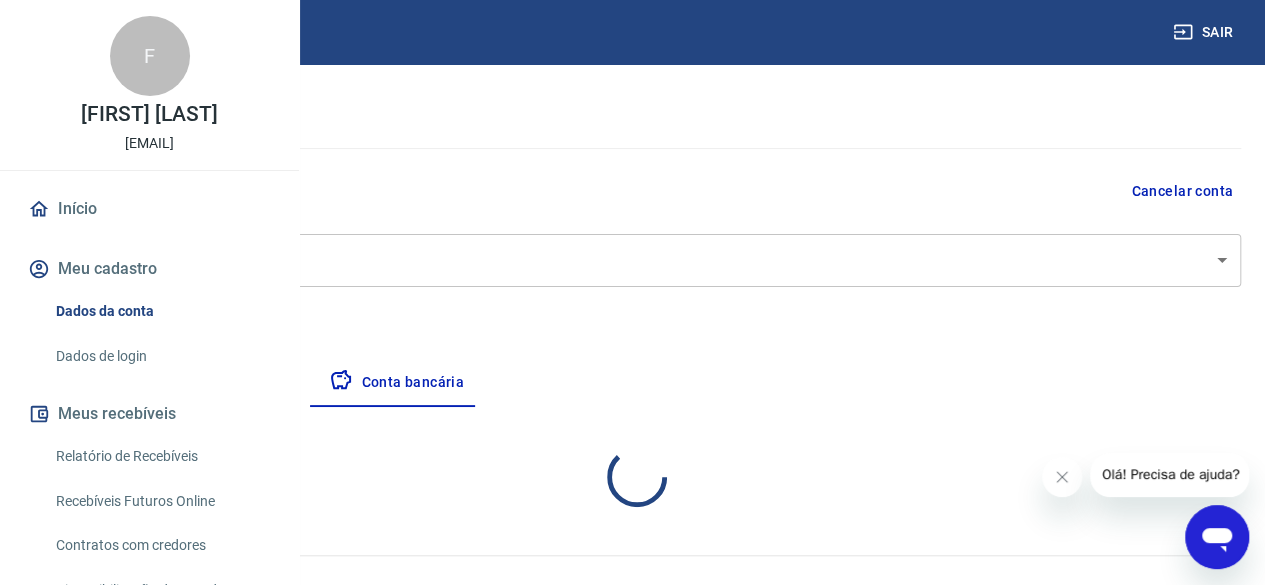 select on "1" 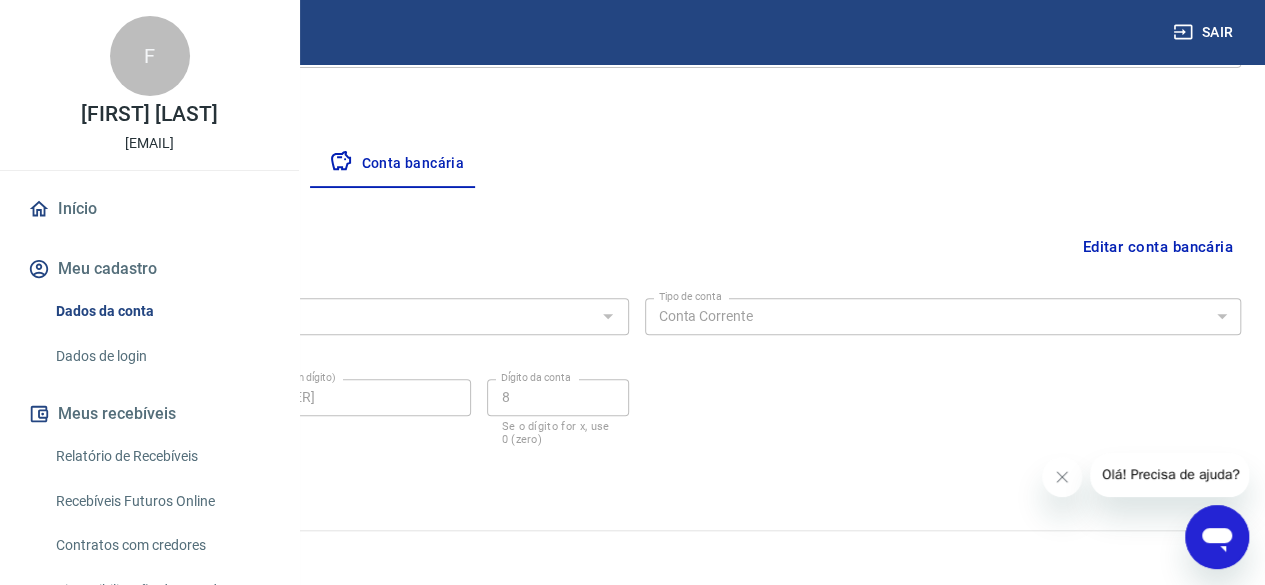 scroll, scrollTop: 324, scrollLeft: 0, axis: vertical 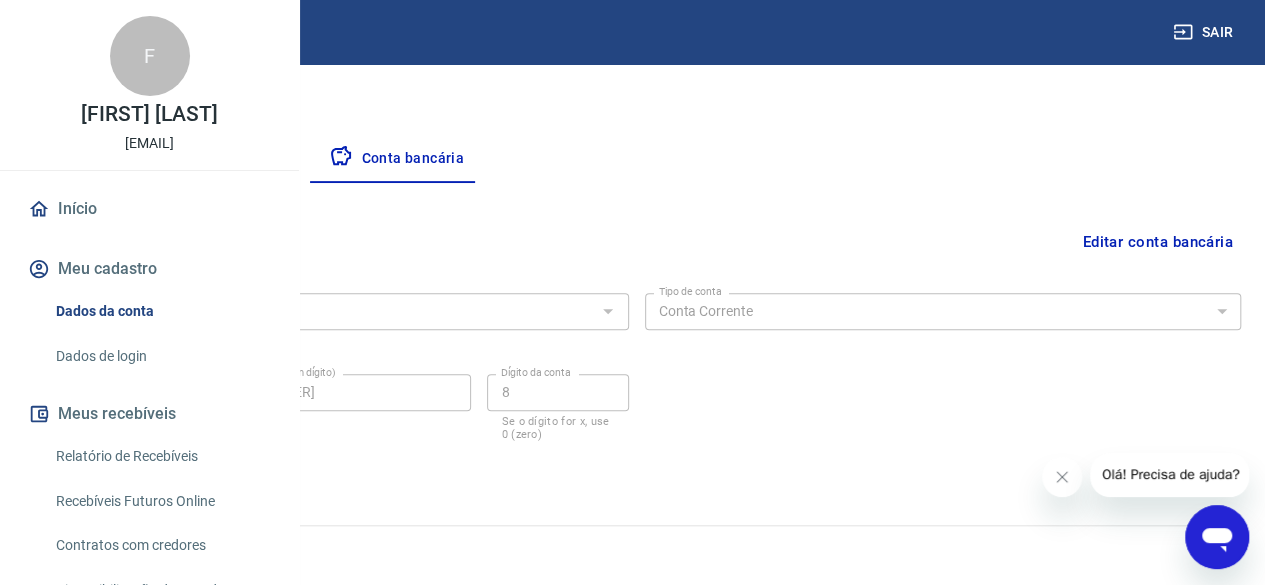 click on "Pessoa titular" at bounding box center (234, 159) 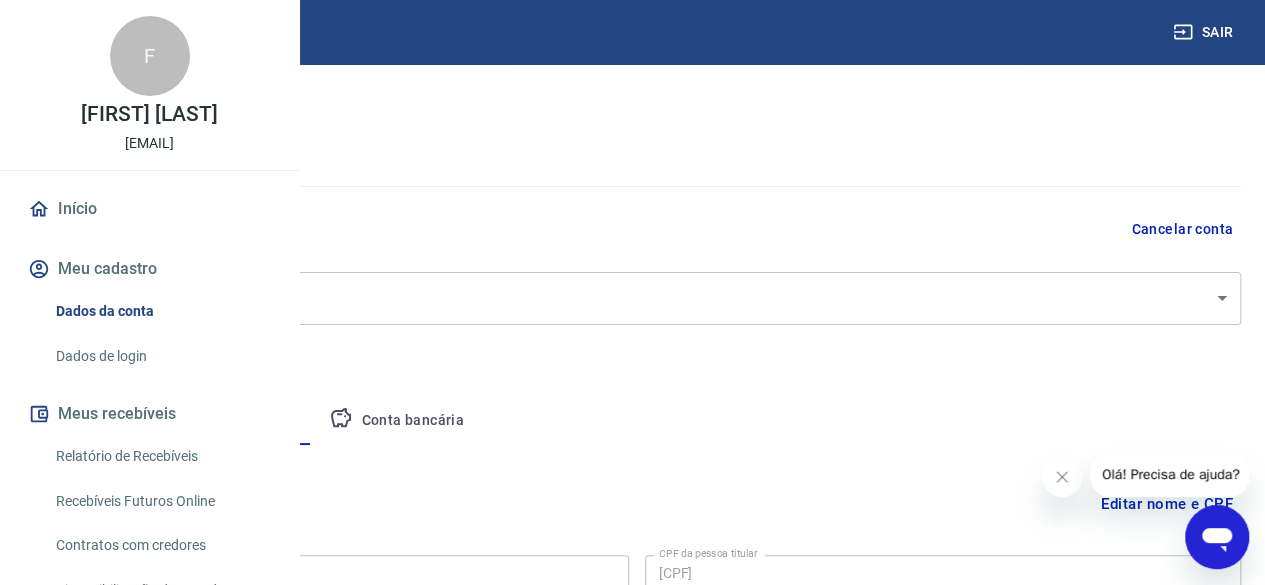 scroll, scrollTop: 0, scrollLeft: 0, axis: both 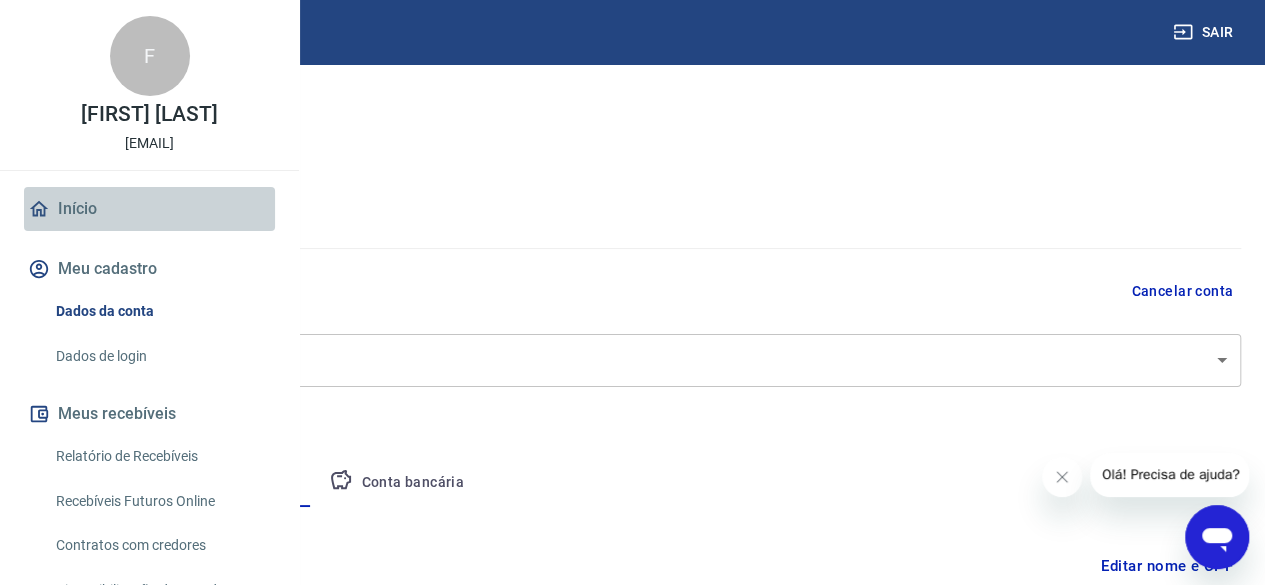 click on "Início" at bounding box center [149, 209] 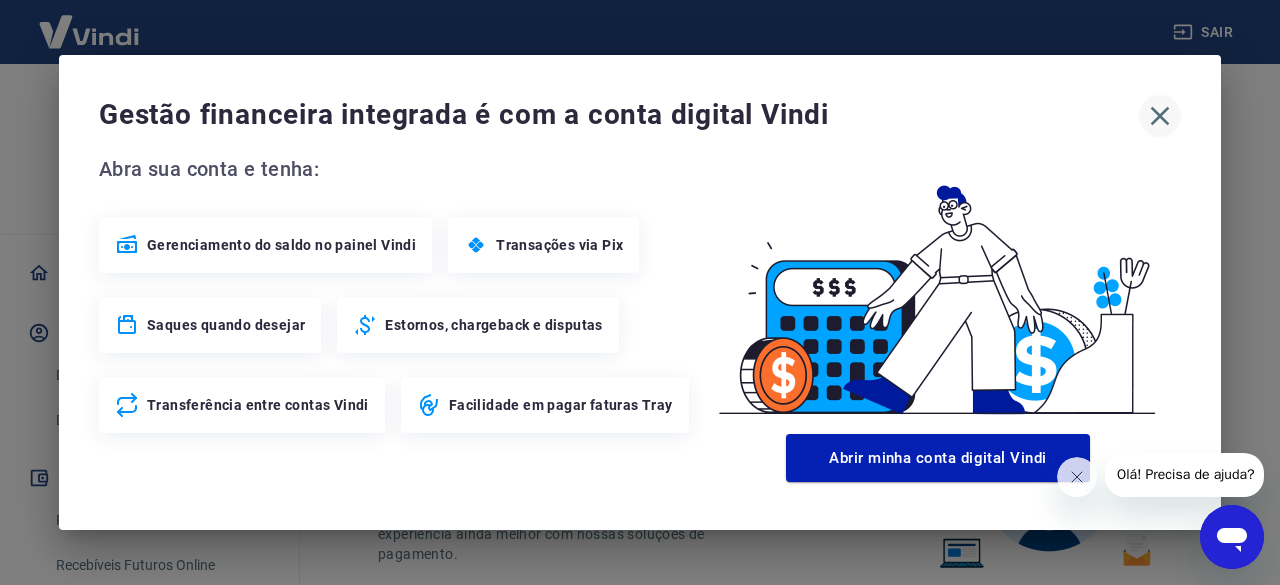 click 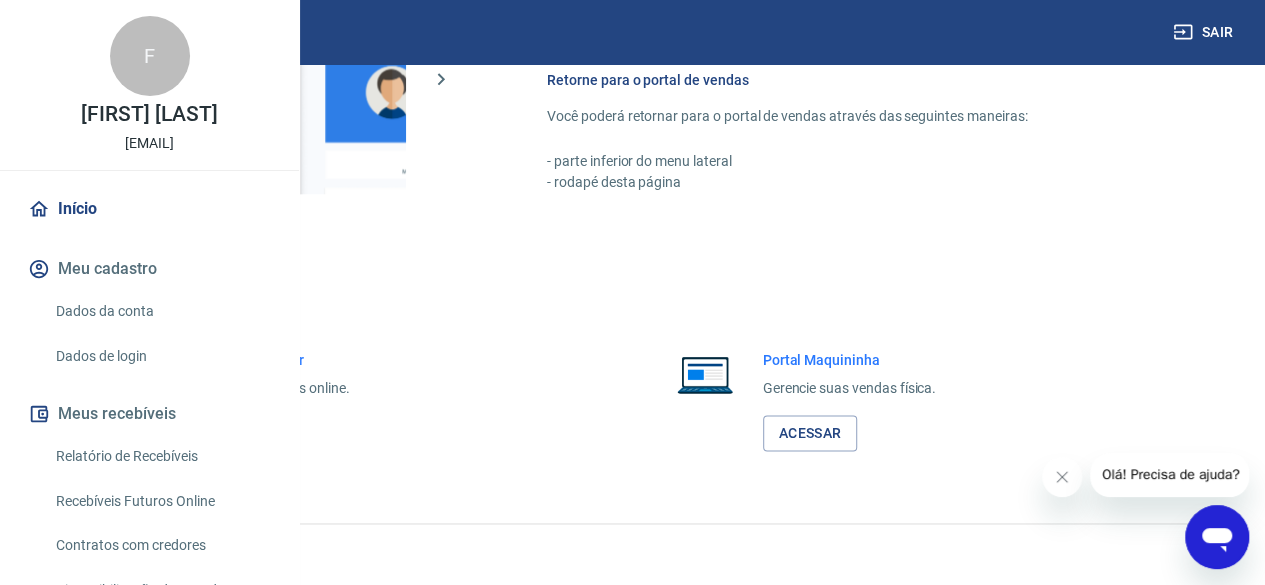 scroll, scrollTop: 1261, scrollLeft: 0, axis: vertical 